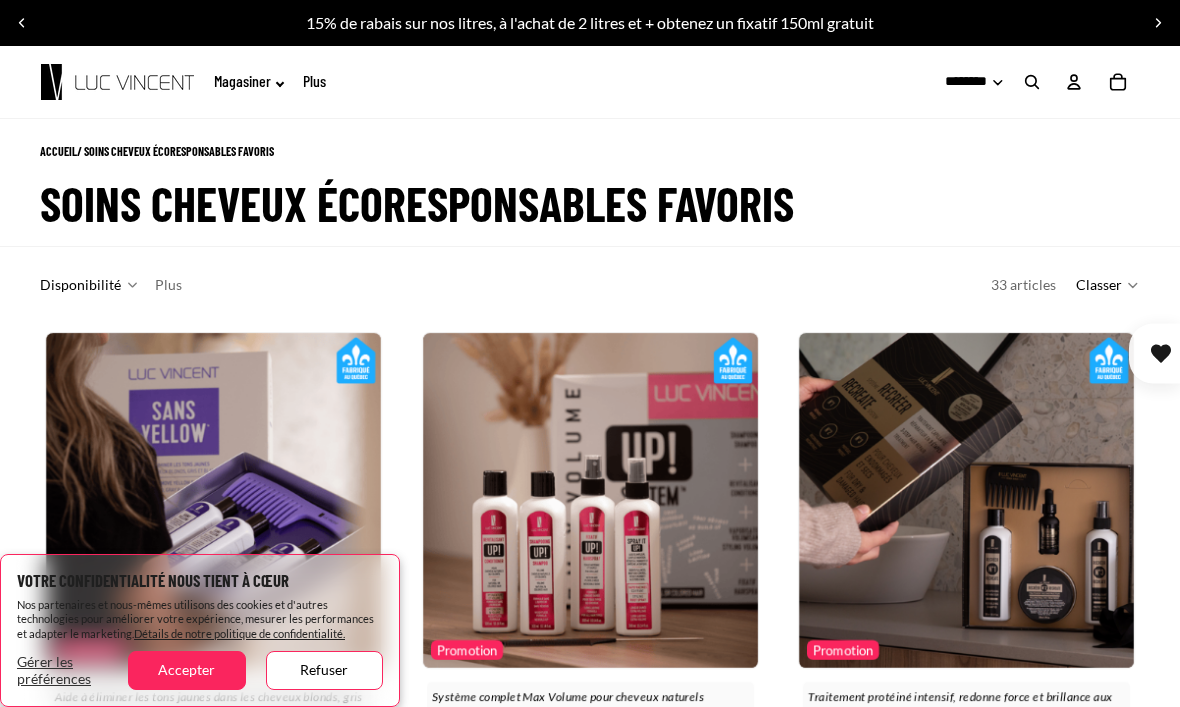 scroll, scrollTop: 0, scrollLeft: 0, axis: both 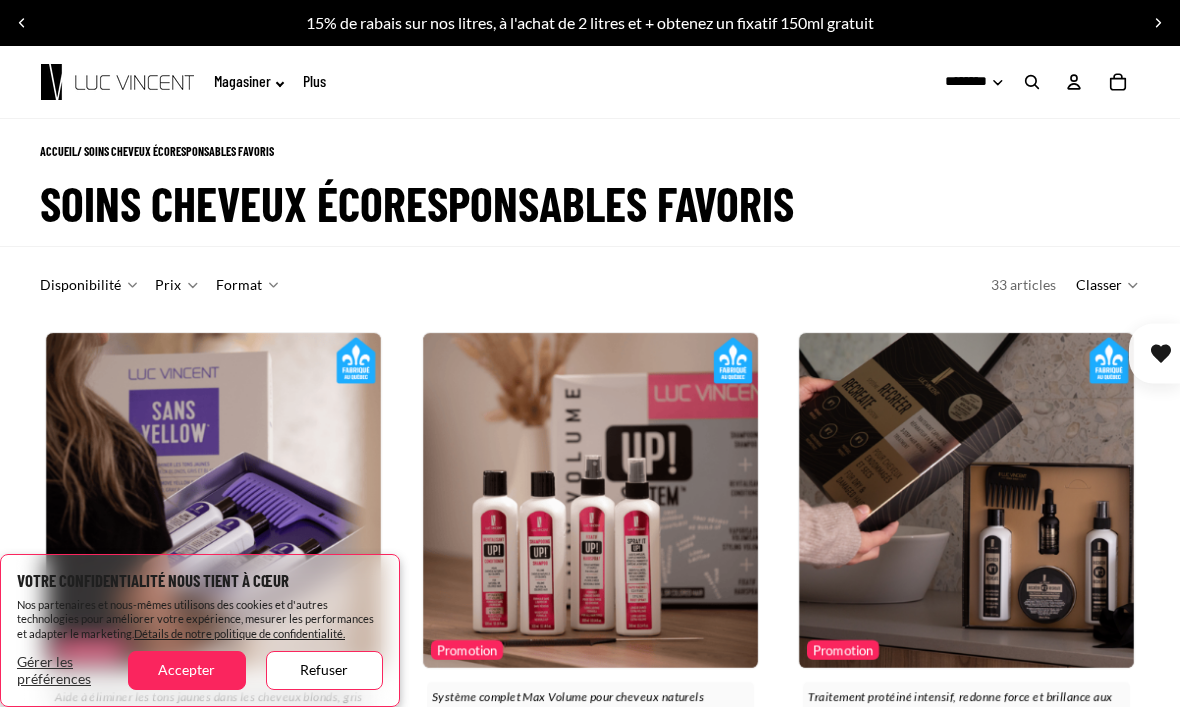 click on "Accepter" at bounding box center [186, 670] 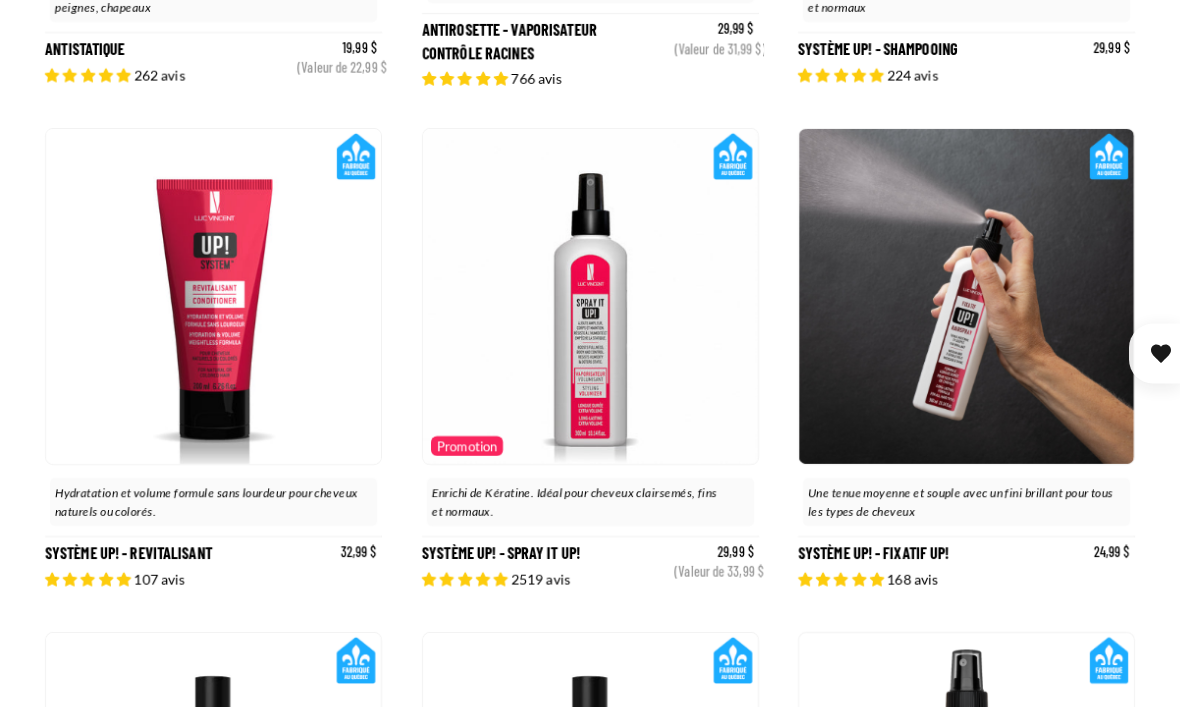 scroll, scrollTop: 1242, scrollLeft: 0, axis: vertical 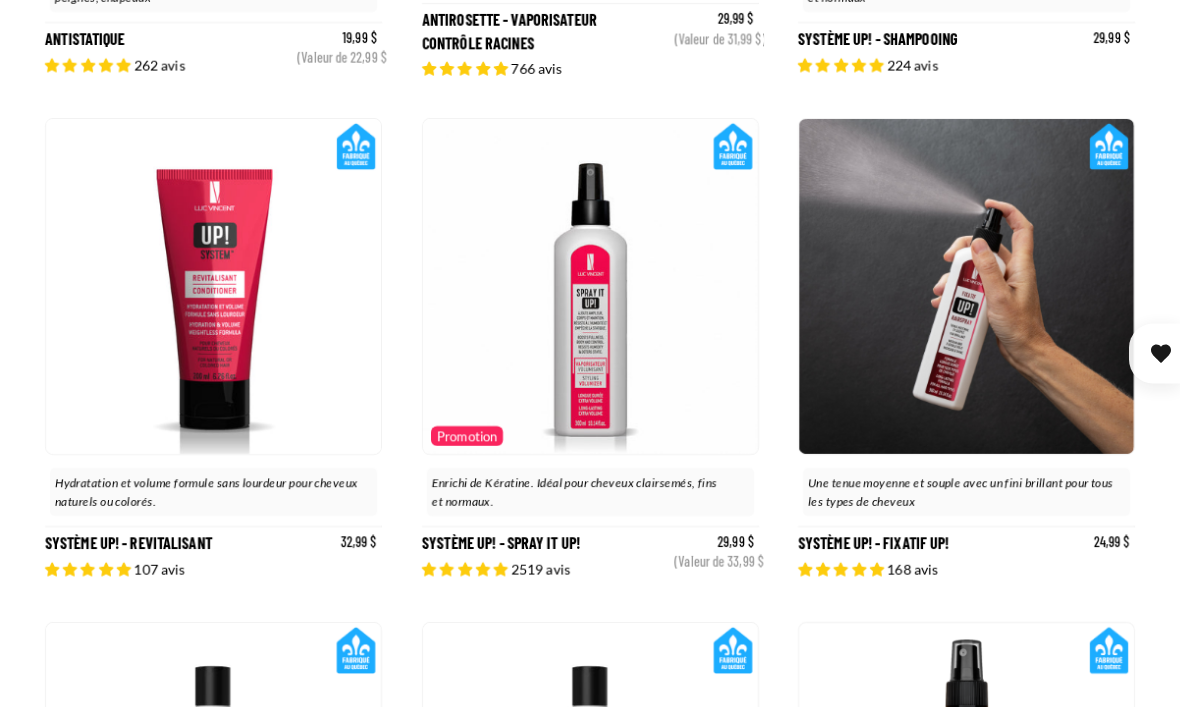 click on "Système Up! - Spray it up!" at bounding box center (590, 350) 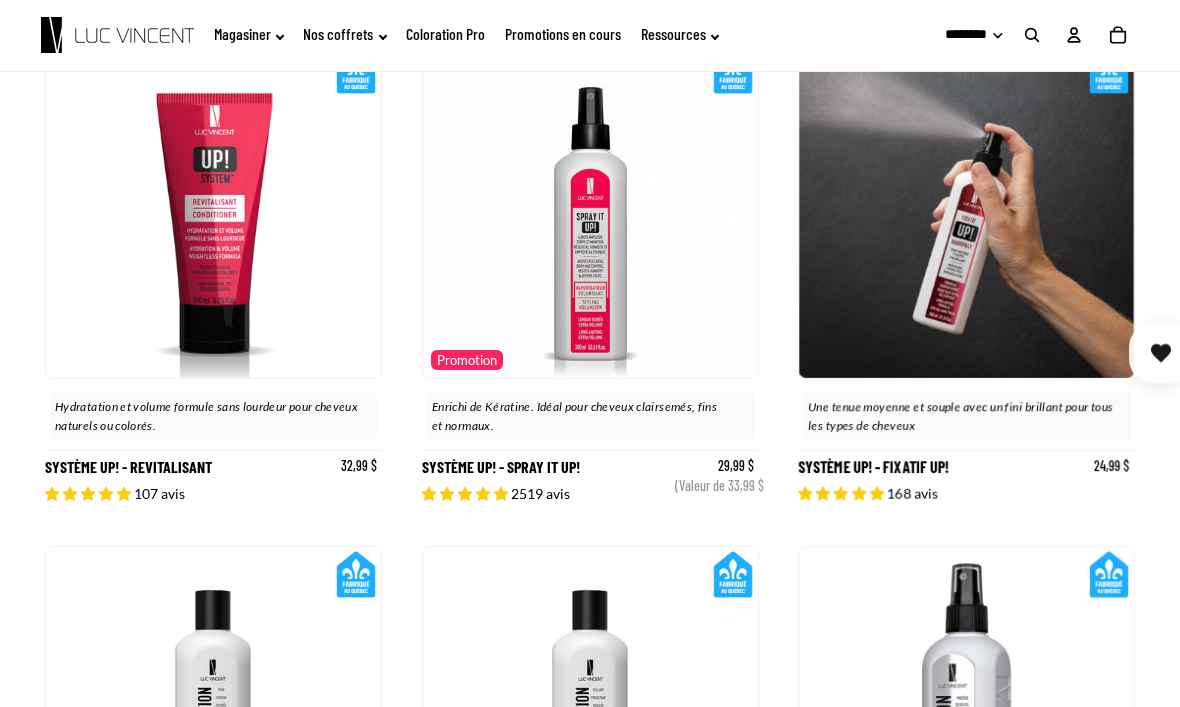 scroll, scrollTop: 1303, scrollLeft: 0, axis: vertical 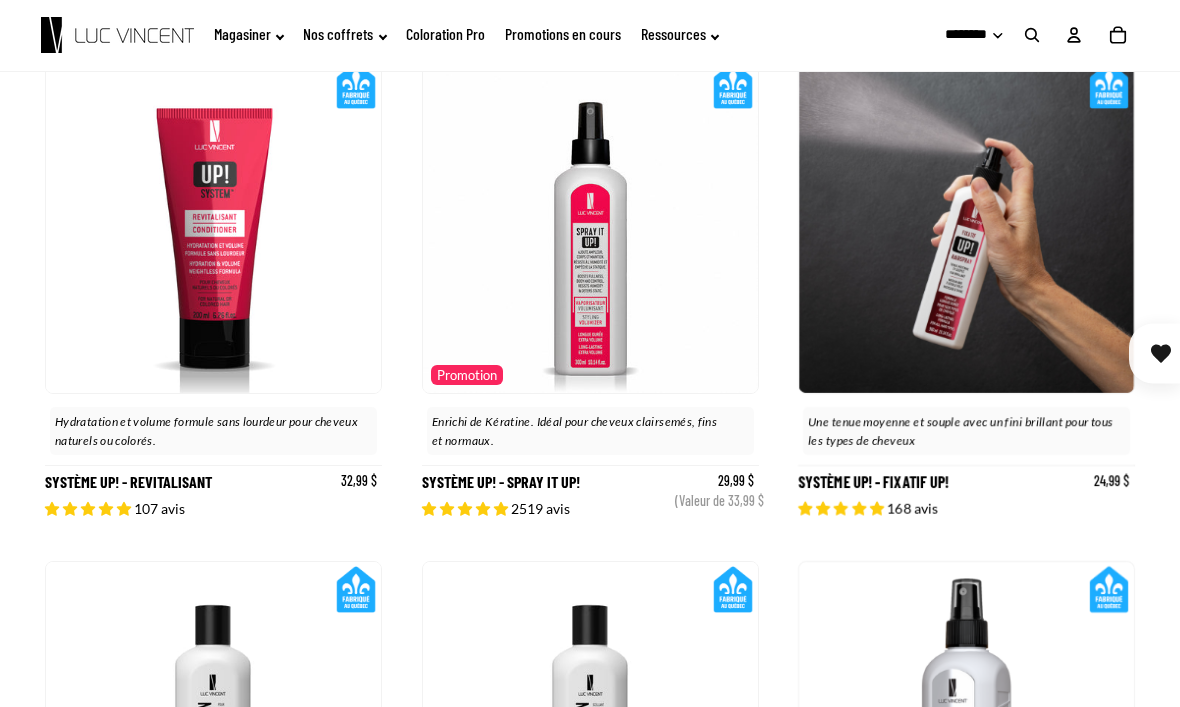 click on "Système Up! - Fixatif Up!" at bounding box center [966, 289] 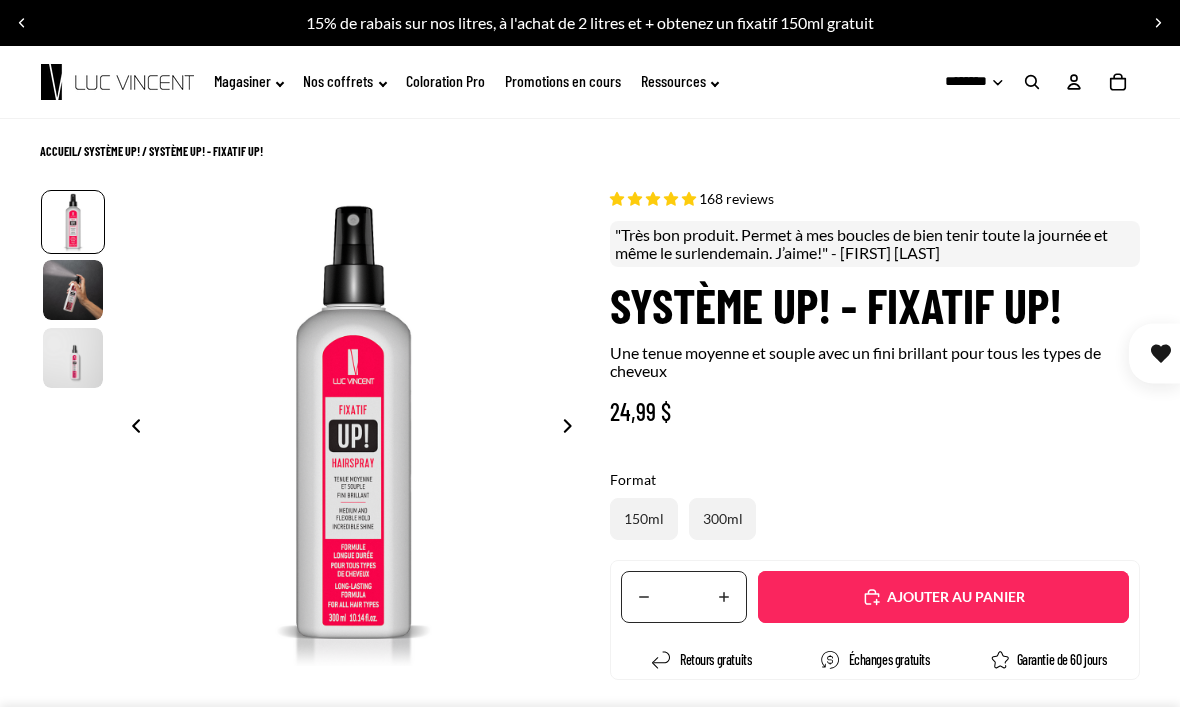 scroll, scrollTop: 0, scrollLeft: 0, axis: both 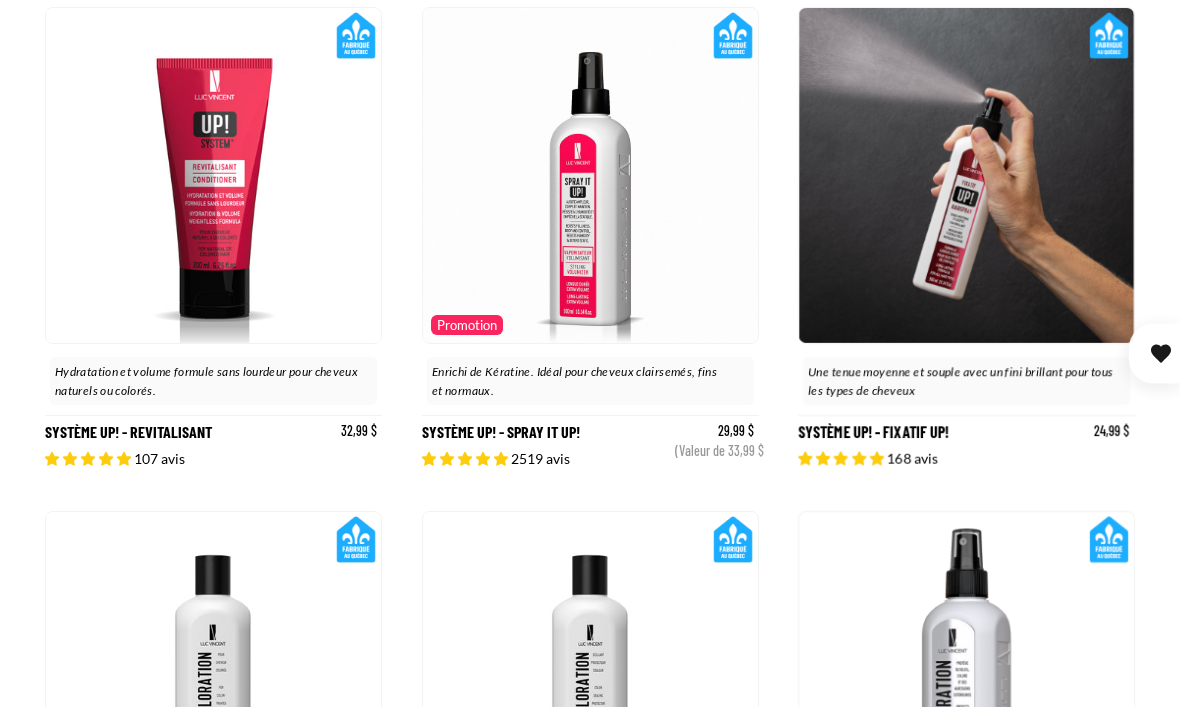 click on "Système Up! - Spray it up!" at bounding box center (590, 239) 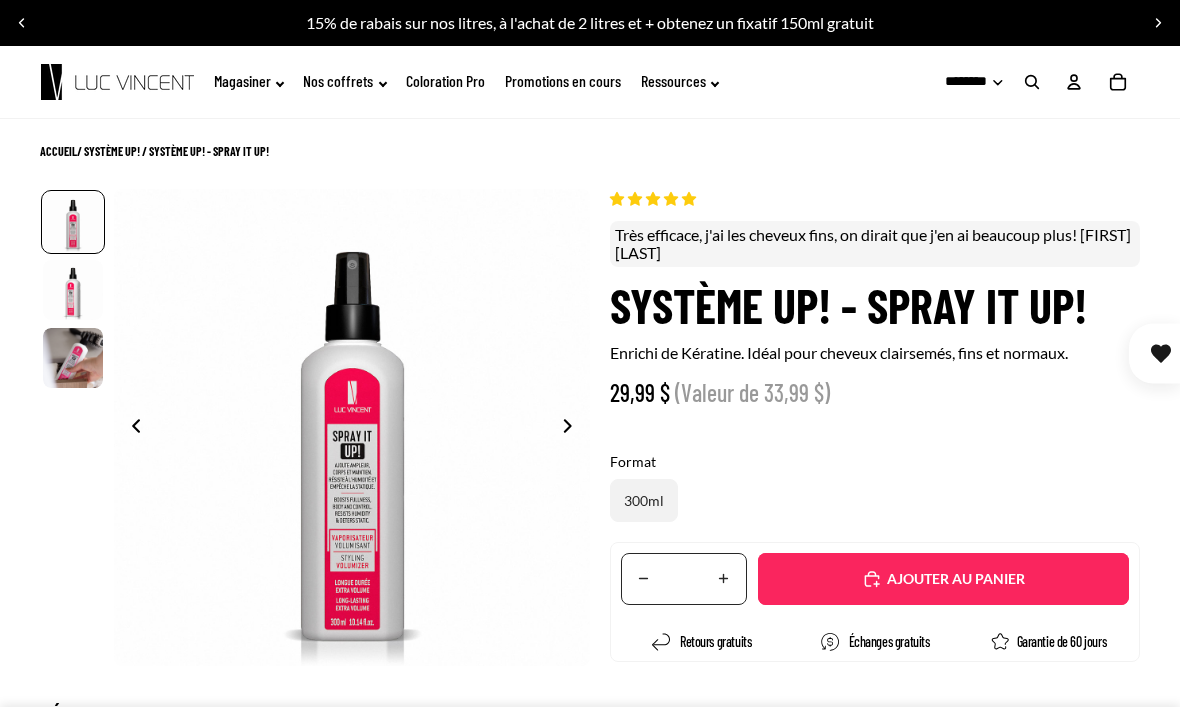 scroll, scrollTop: 0, scrollLeft: 0, axis: both 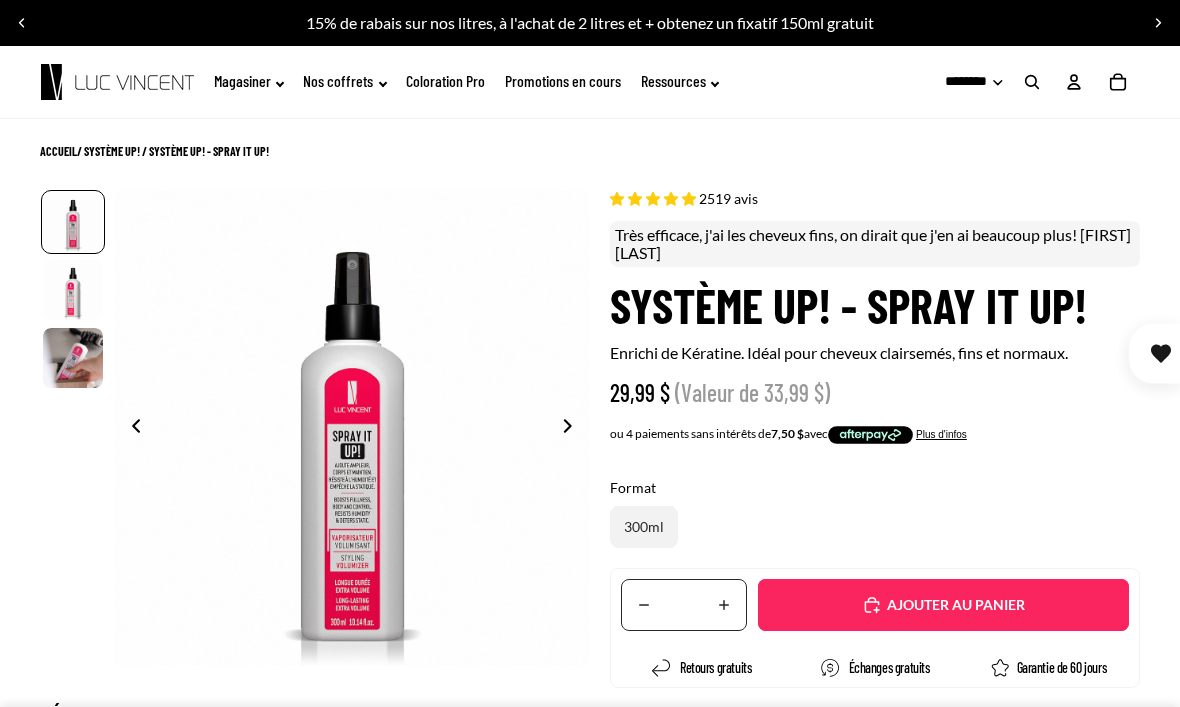 click on "Ajouté" at bounding box center (943, 605) 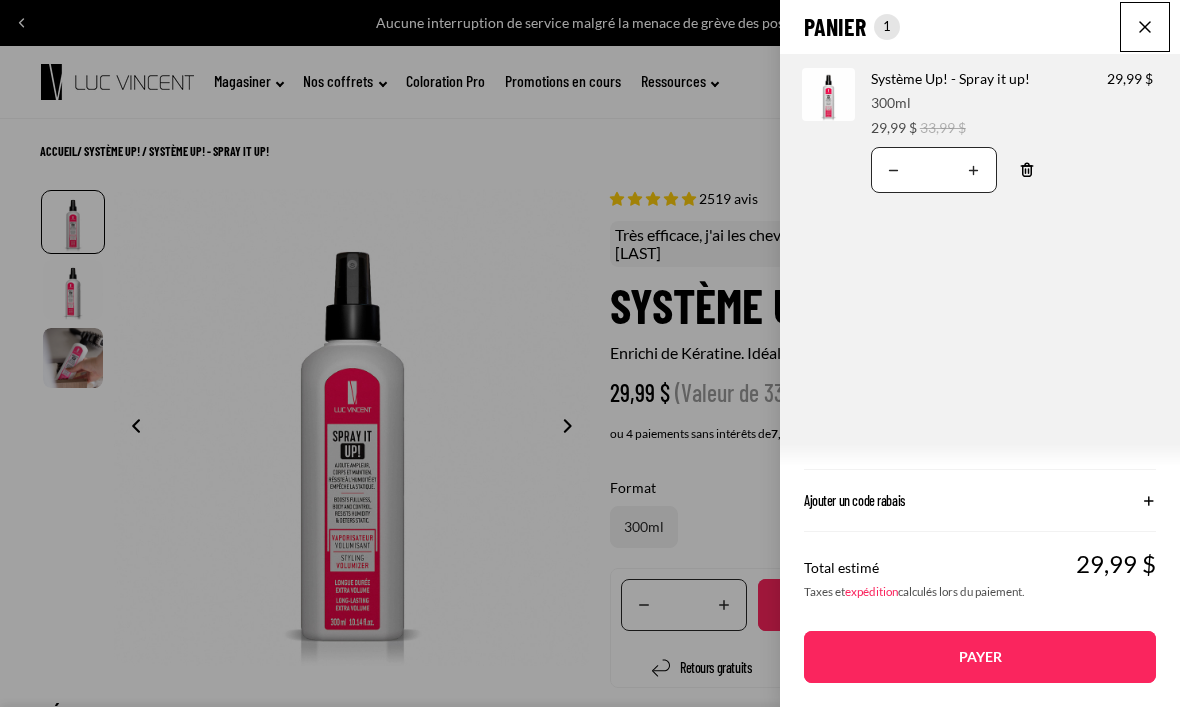 click on "Panier
Nombre total d'articles dans le panier: 1
1
1
Total du panier
29,99CAD
Image de produit
Informations sur le produit
Quantité
Nombre total de produits
Système Up! - Spray it up!
Format:
300ml" 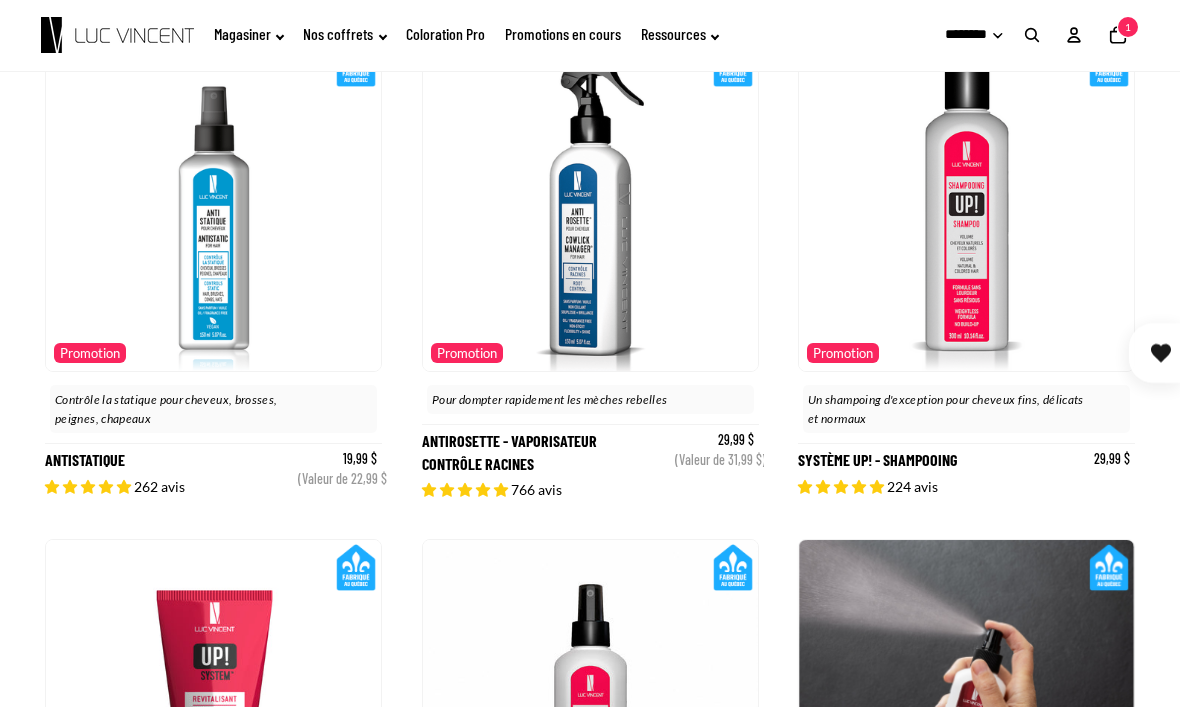 scroll, scrollTop: 821, scrollLeft: 0, axis: vertical 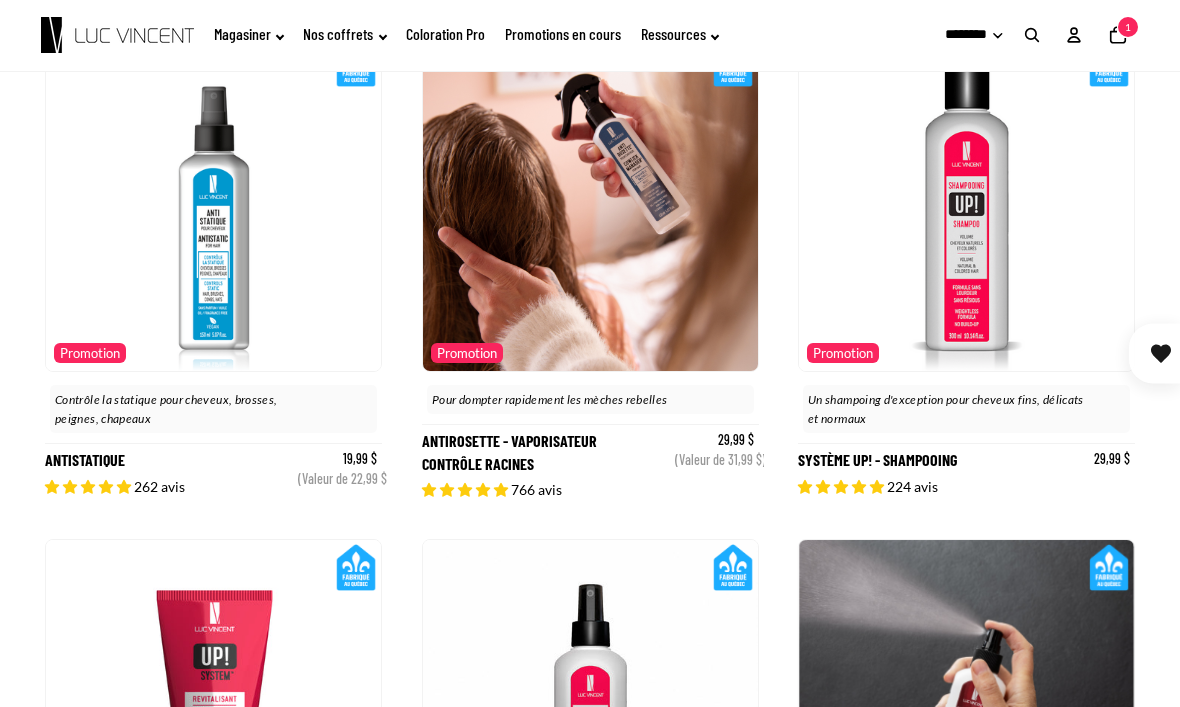 click on "Antirosette - Vaporisateur Contrôle Racines" at bounding box center (590, 267) 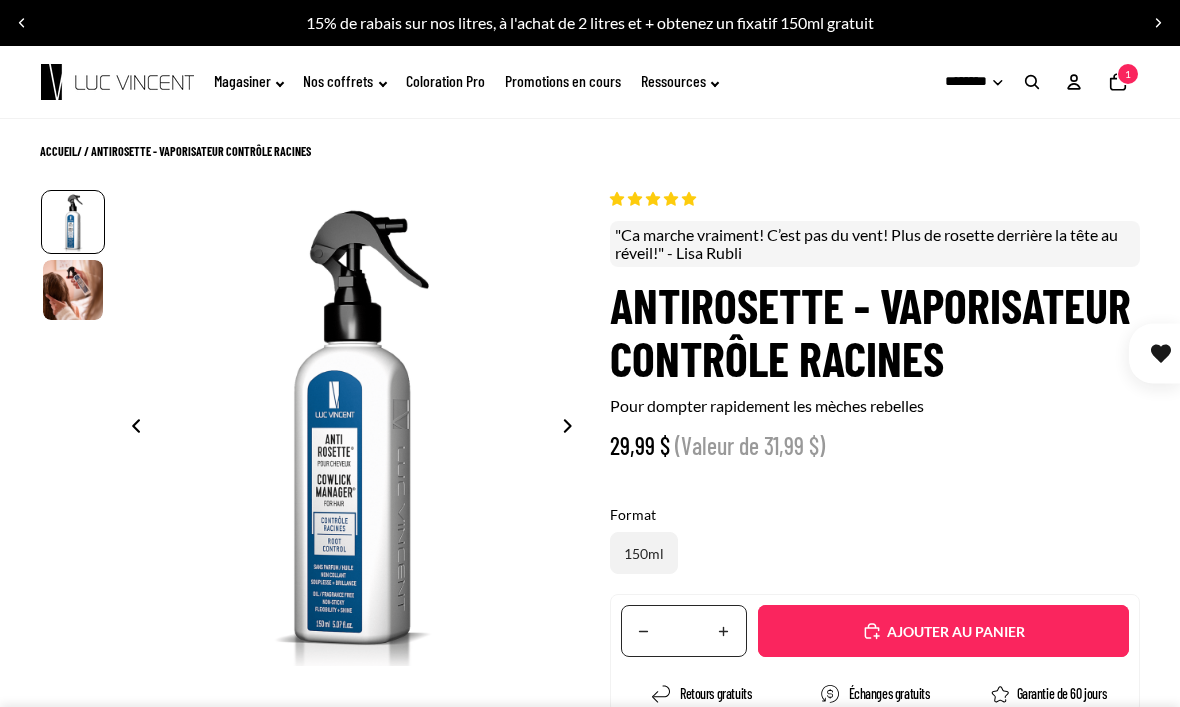 scroll, scrollTop: 0, scrollLeft: 0, axis: both 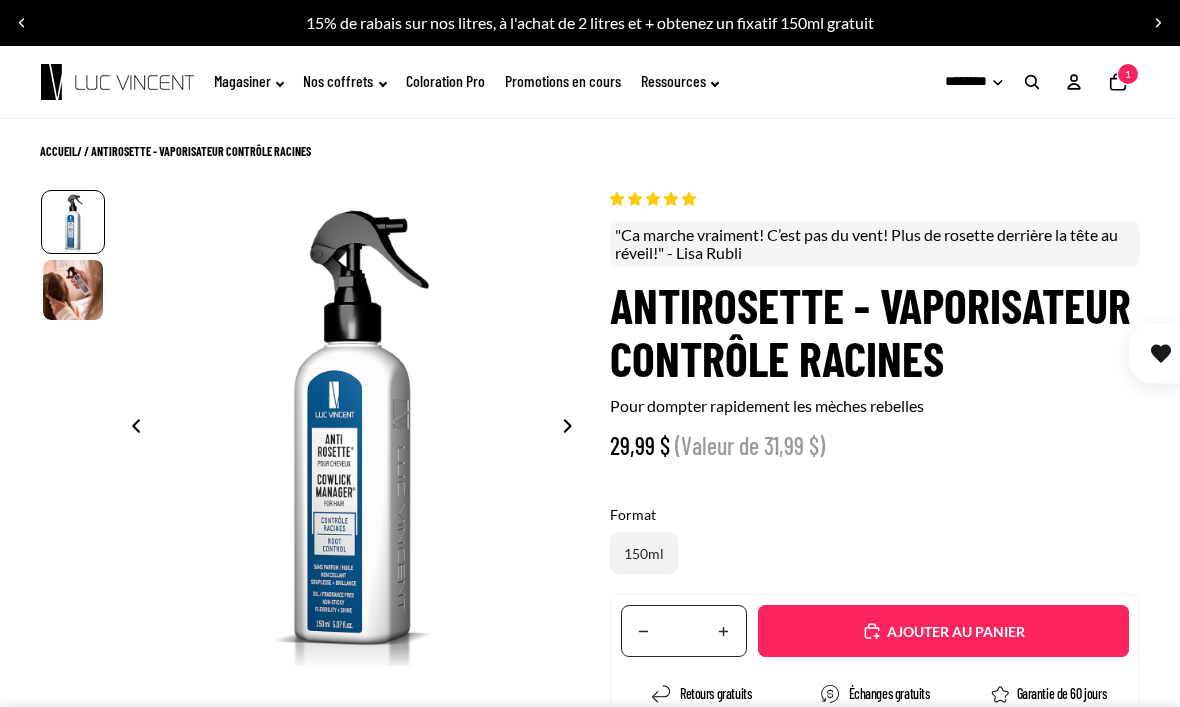 select on "**********" 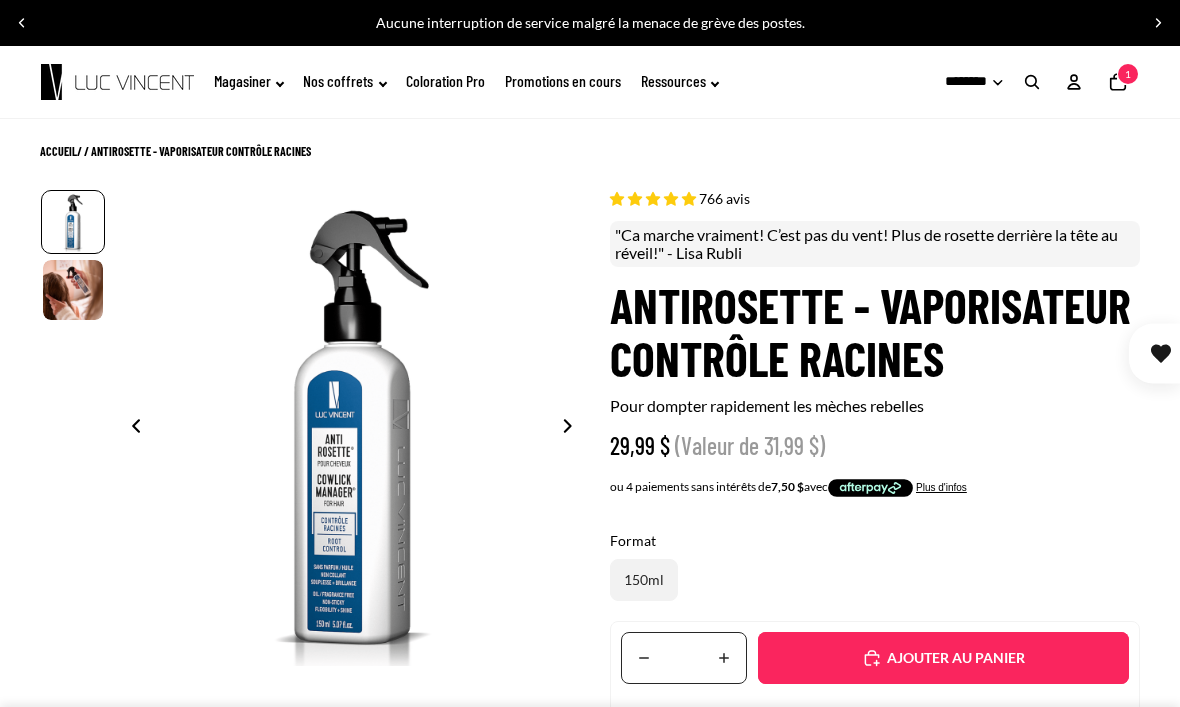 click on "Ajouté" at bounding box center (943, 658) 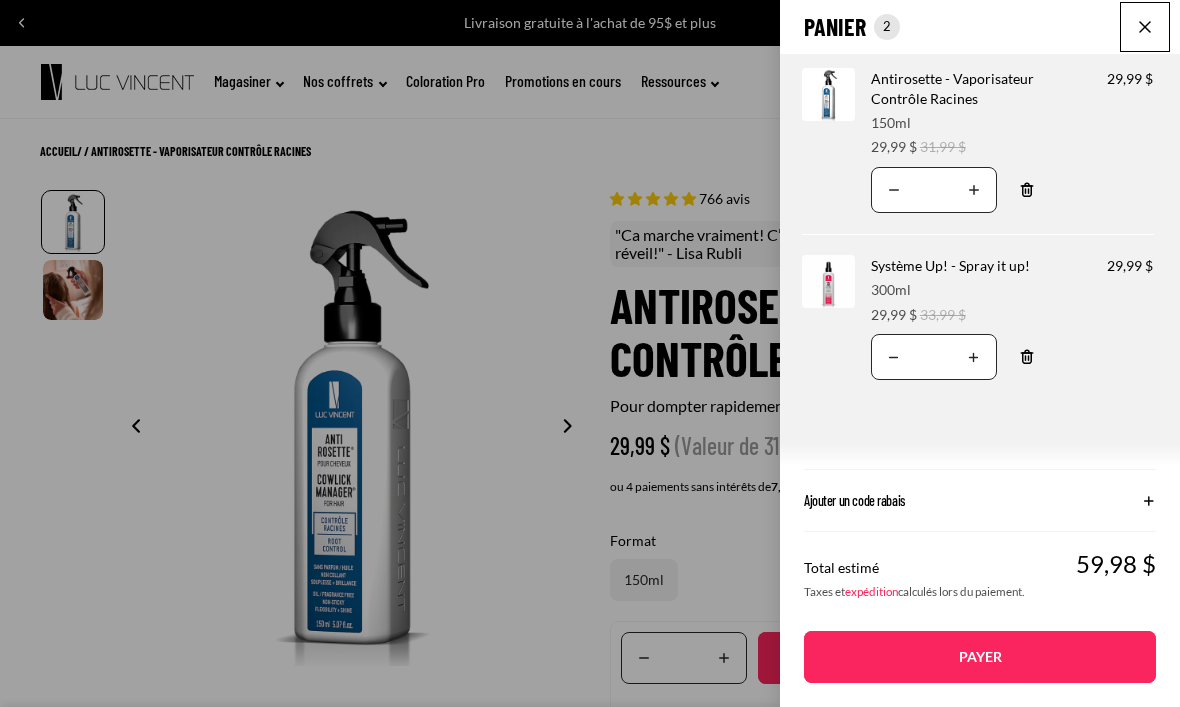 click on "Panier
Nombre total d'articles dans le panier: 2
2
2
Total du panier
59,98CAD
Image de produit
Informations sur le produit
Quantité
Nombre total de produits
Antirosette - Vaporisateur Contrôle Racines
Format: 150ml 29,99 $" 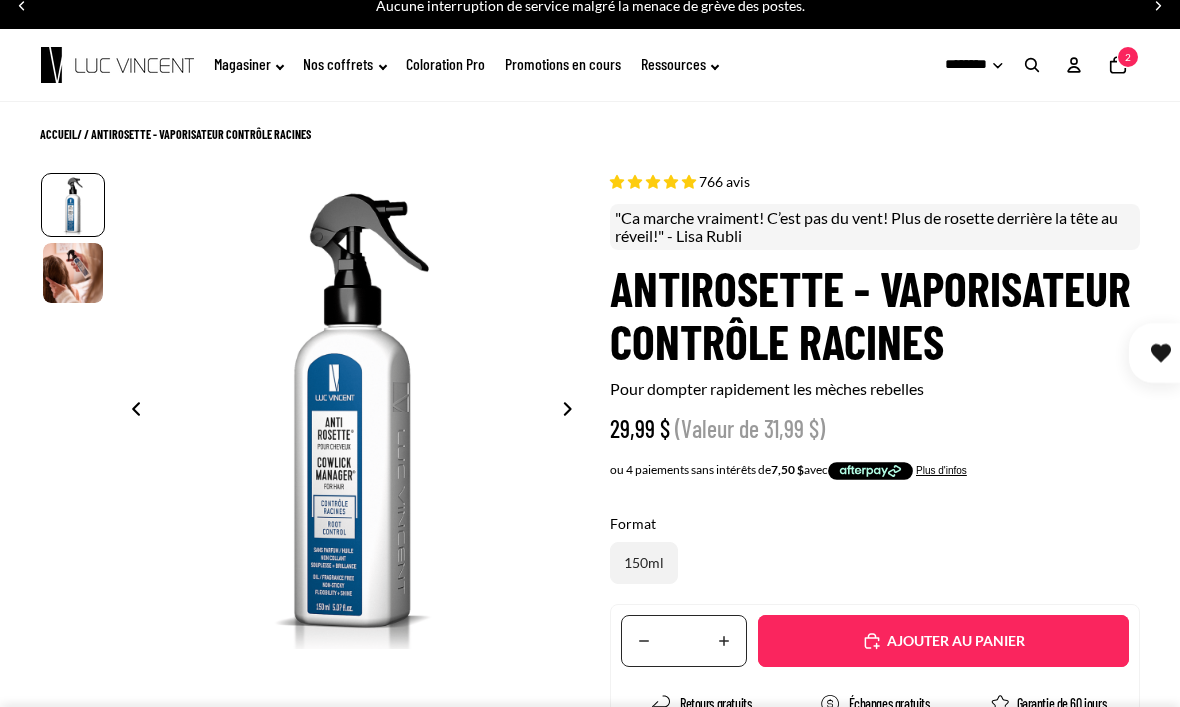 scroll, scrollTop: 0, scrollLeft: 0, axis: both 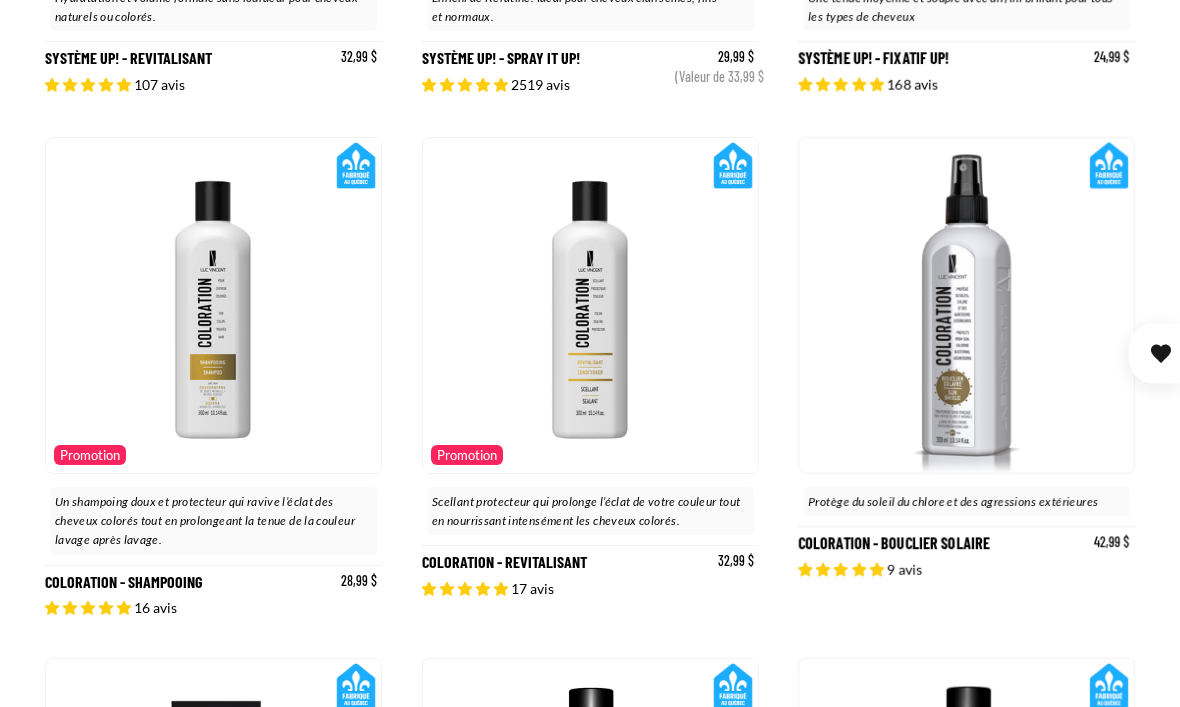 click on "Passer à la liste des résultats
Disponibilité
En stock
Effacer
Prix
$
à" at bounding box center (590, 654) 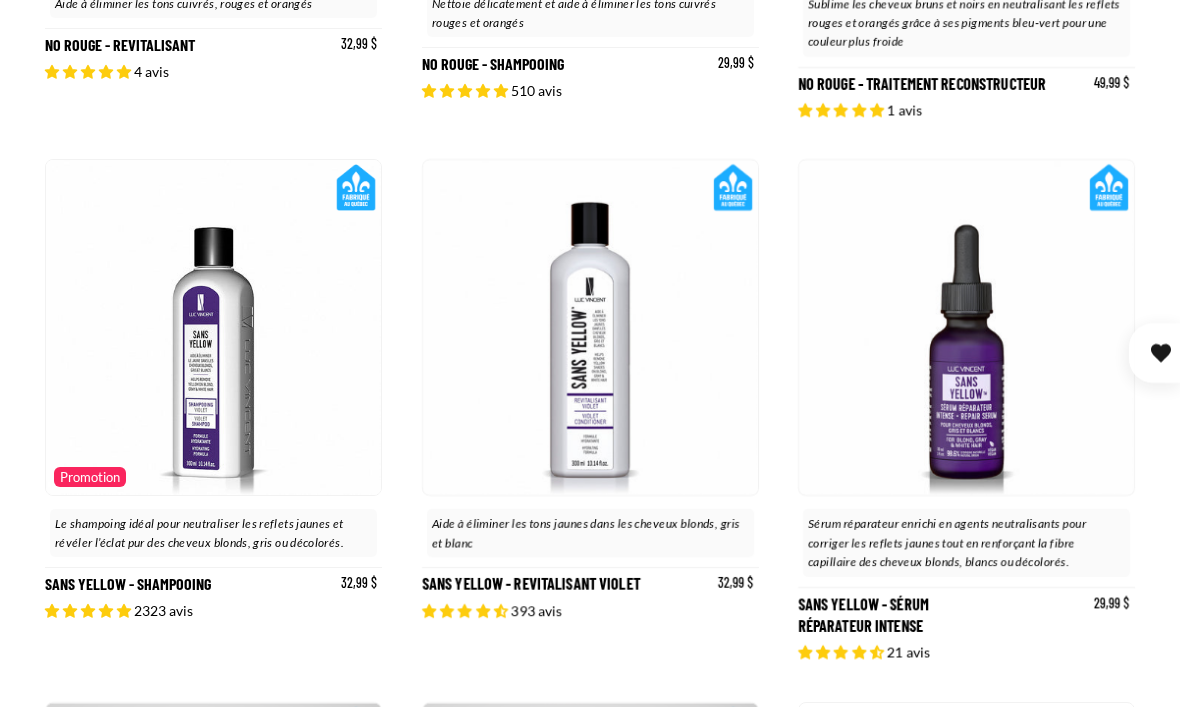 scroll, scrollTop: 3289, scrollLeft: 0, axis: vertical 